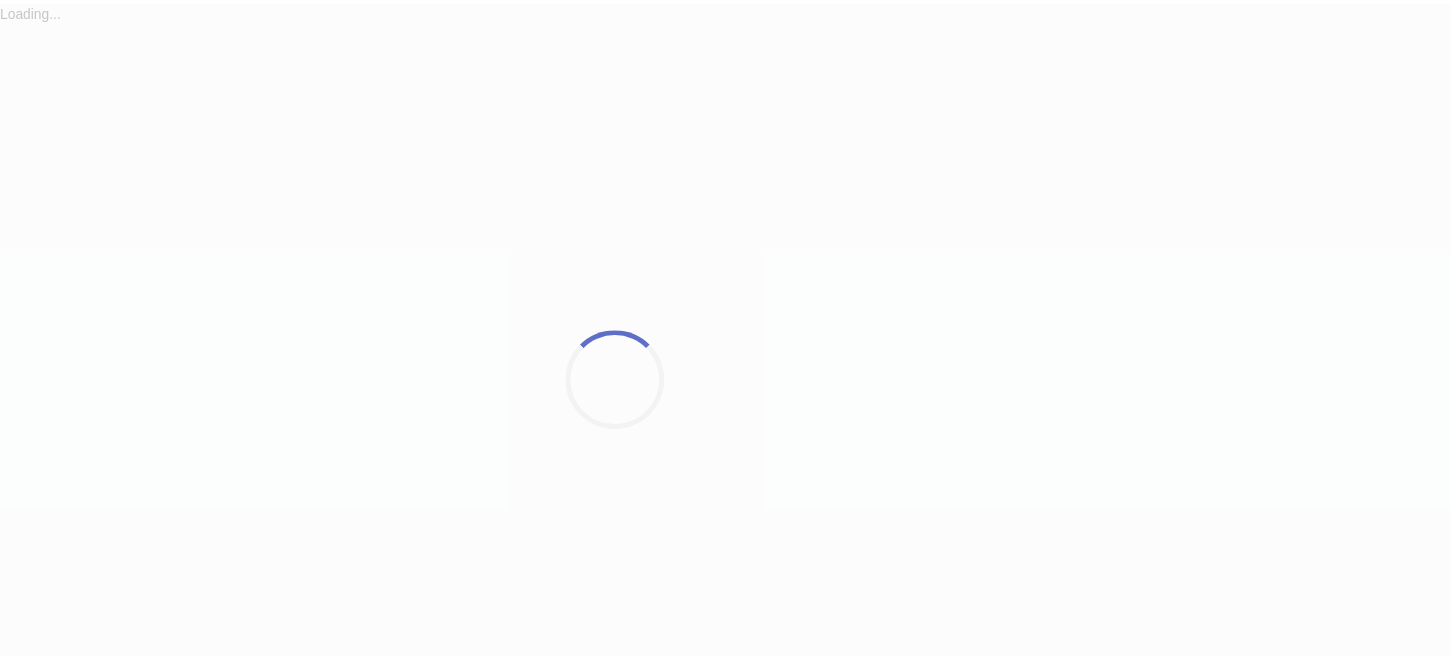 scroll, scrollTop: 0, scrollLeft: 0, axis: both 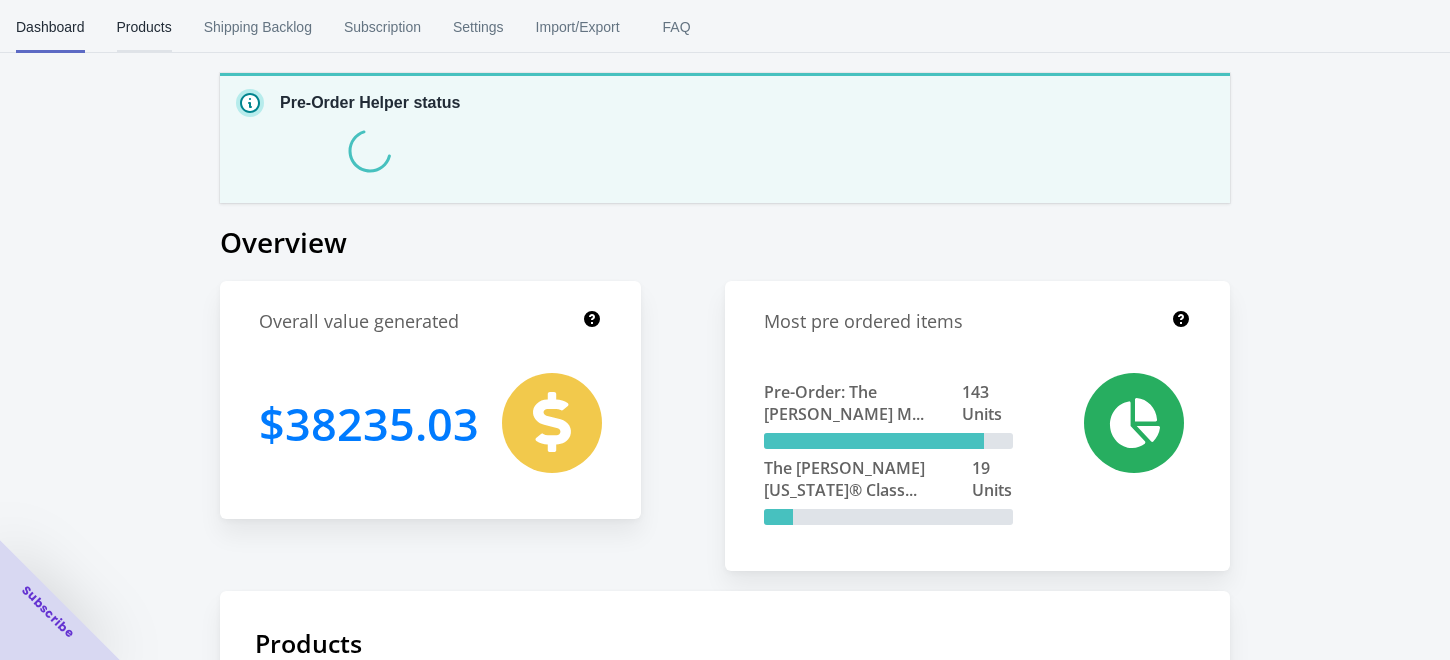 click on "Products" at bounding box center (144, 27) 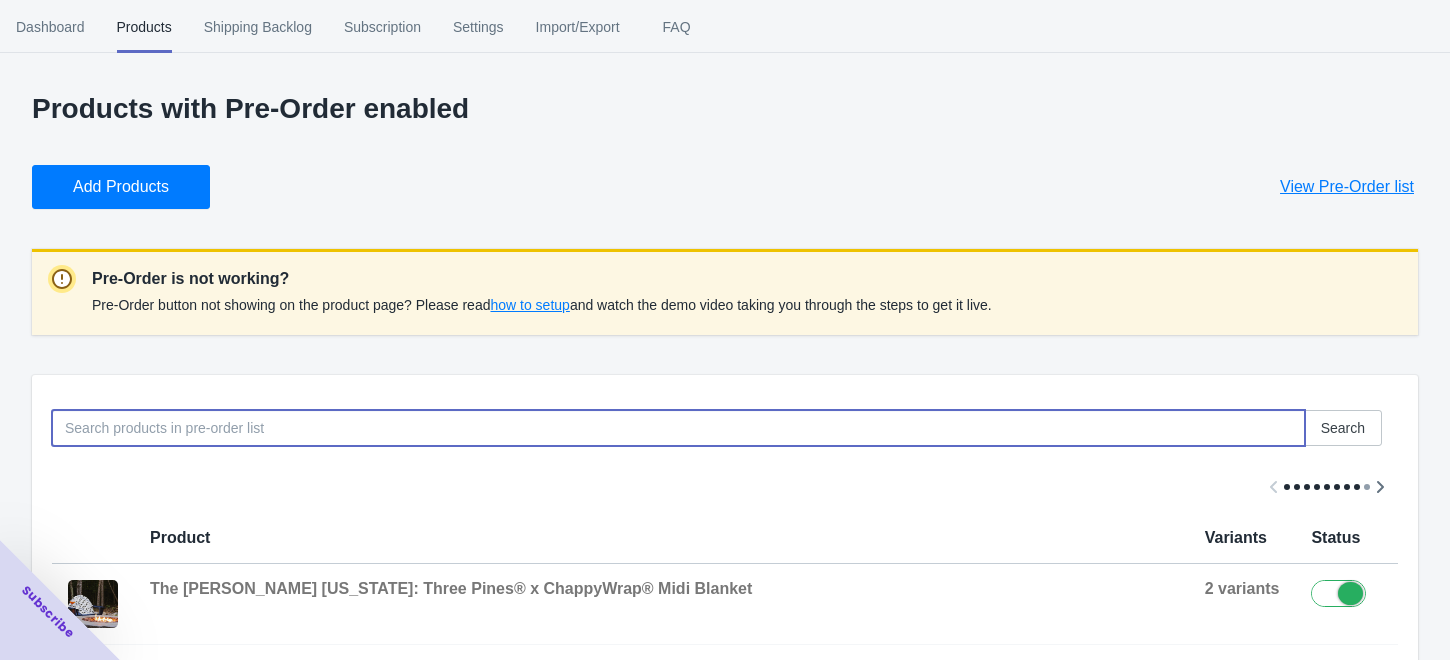 click at bounding box center [678, 428] 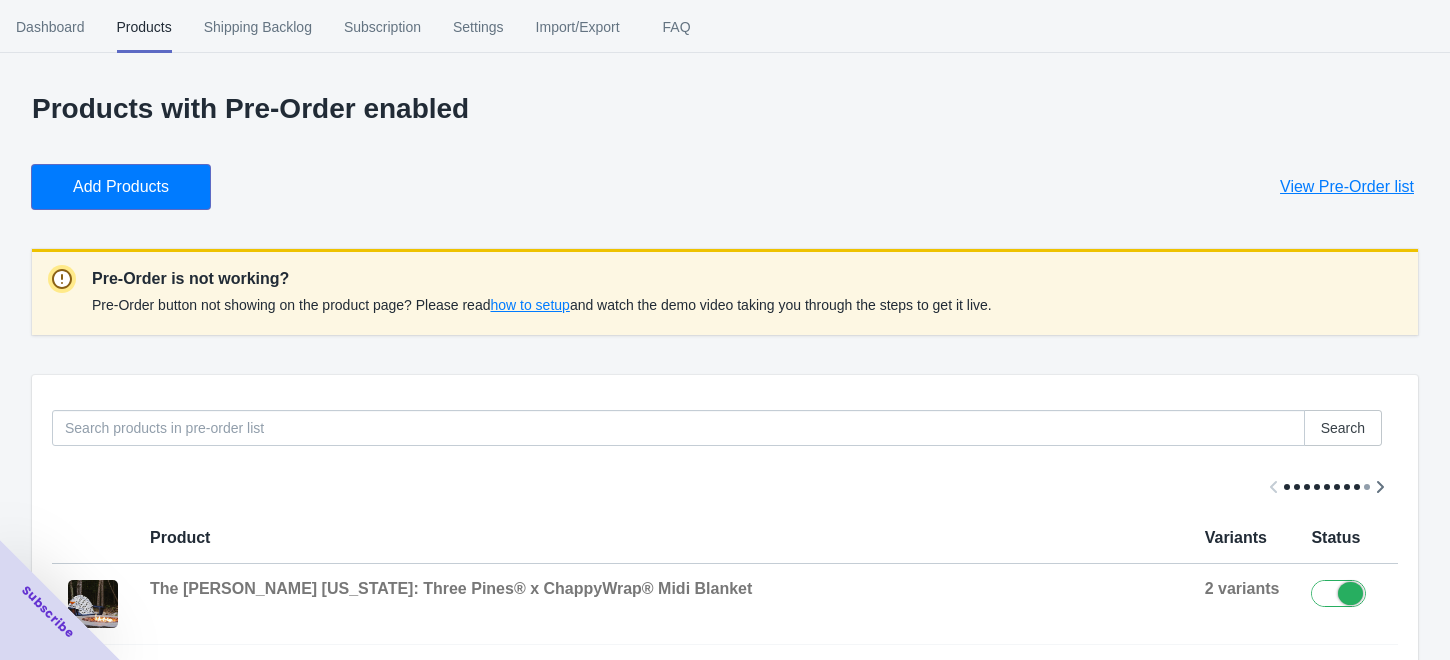 click on "Add Products" at bounding box center (121, 187) 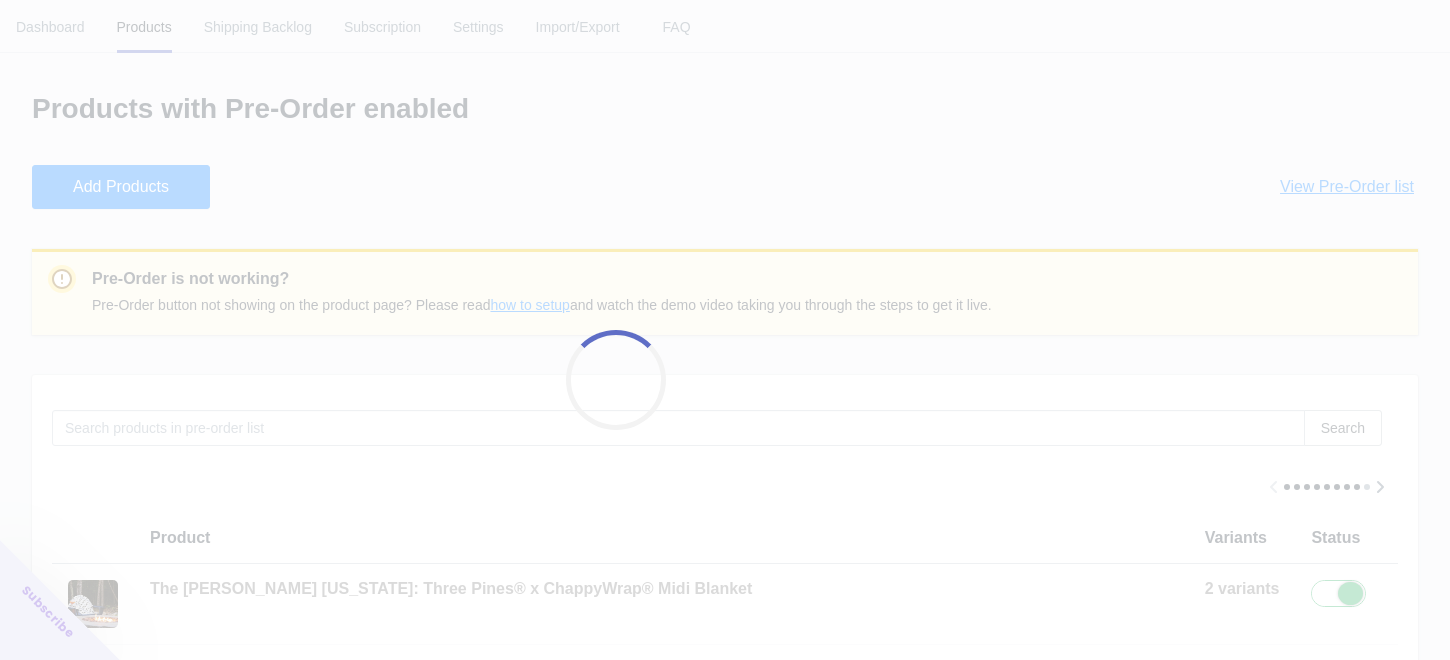 checkbox on "true" 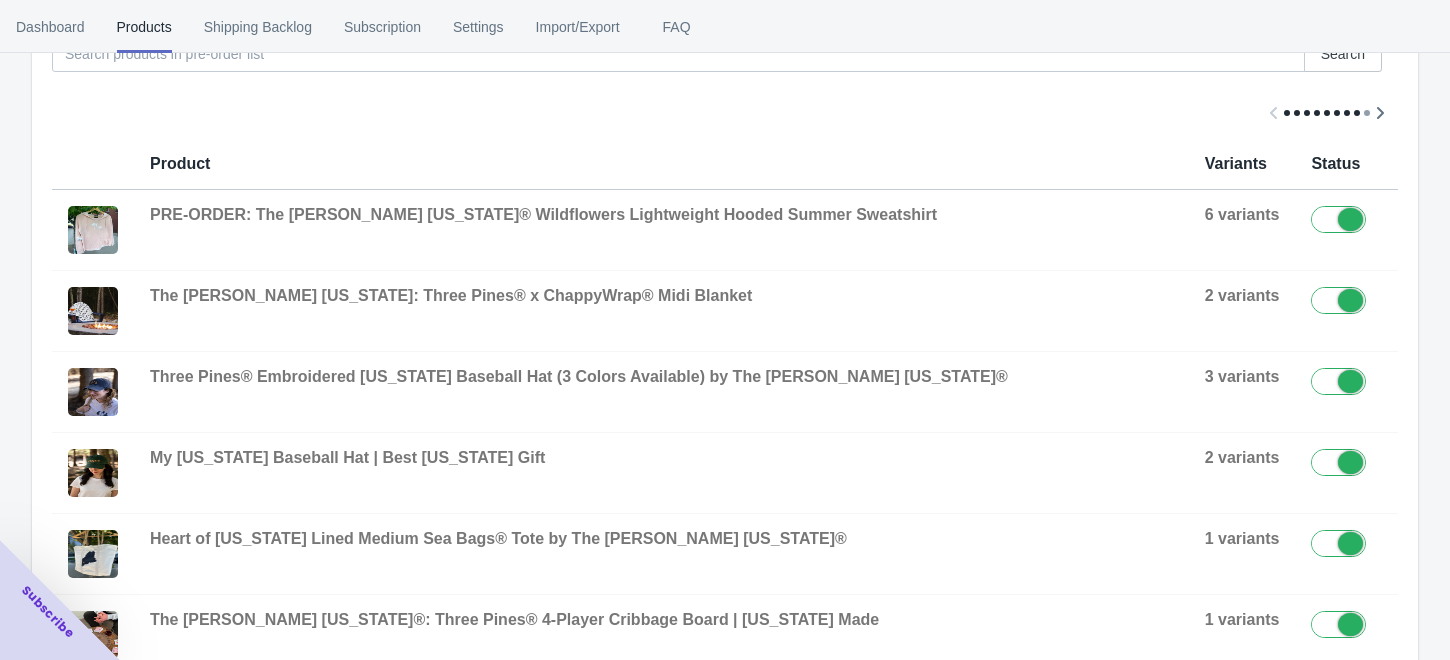 scroll, scrollTop: 435, scrollLeft: 0, axis: vertical 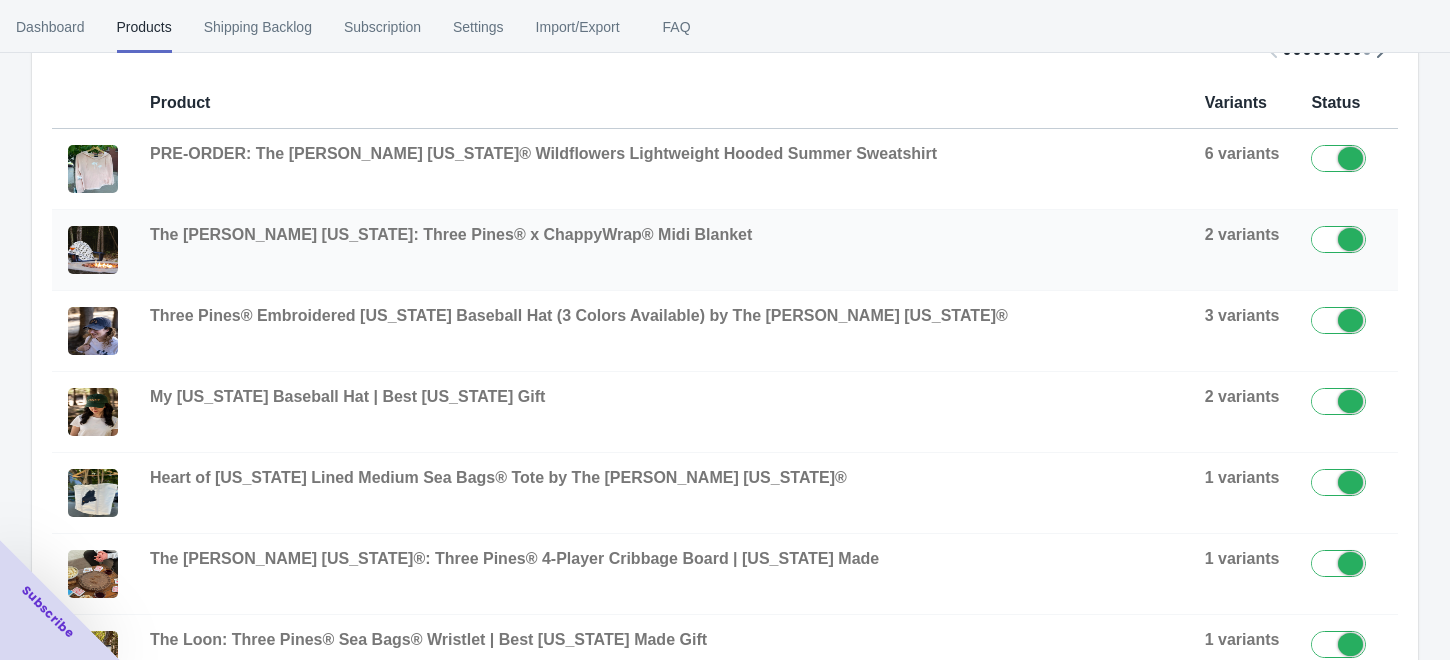 click at bounding box center [1343, 238] 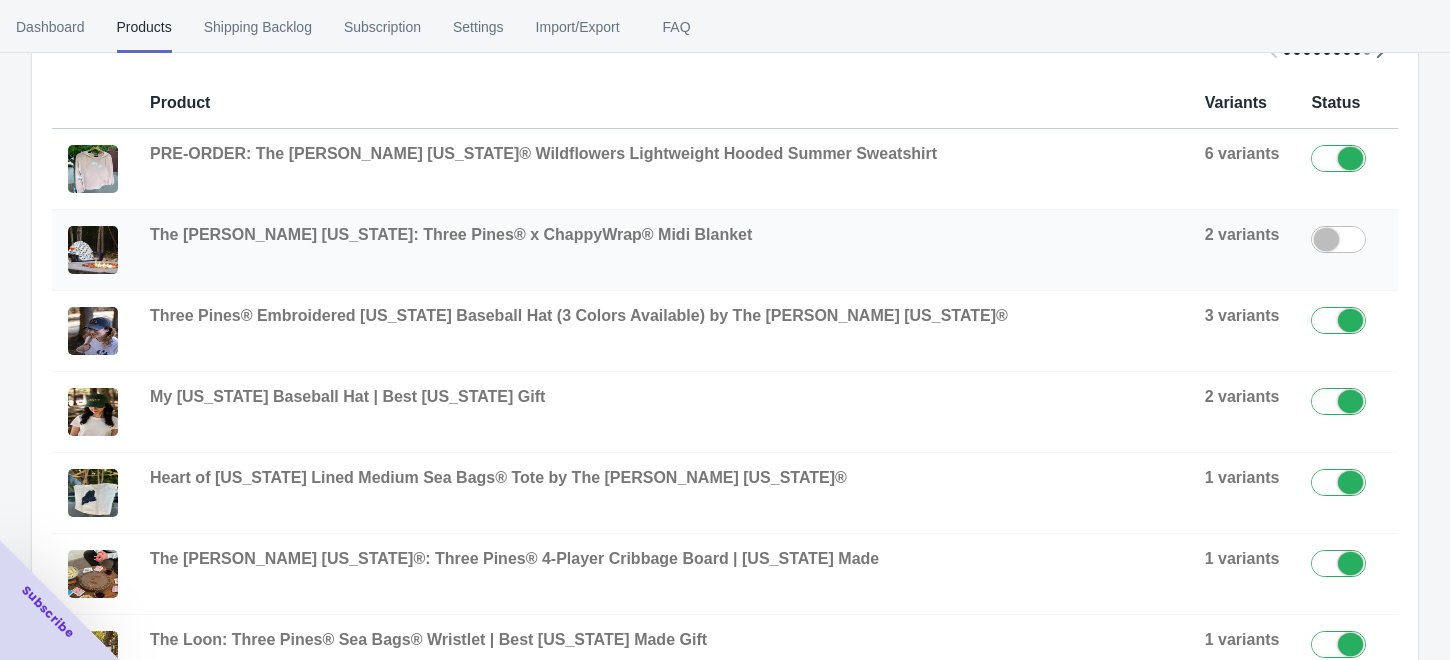 checkbox on "false" 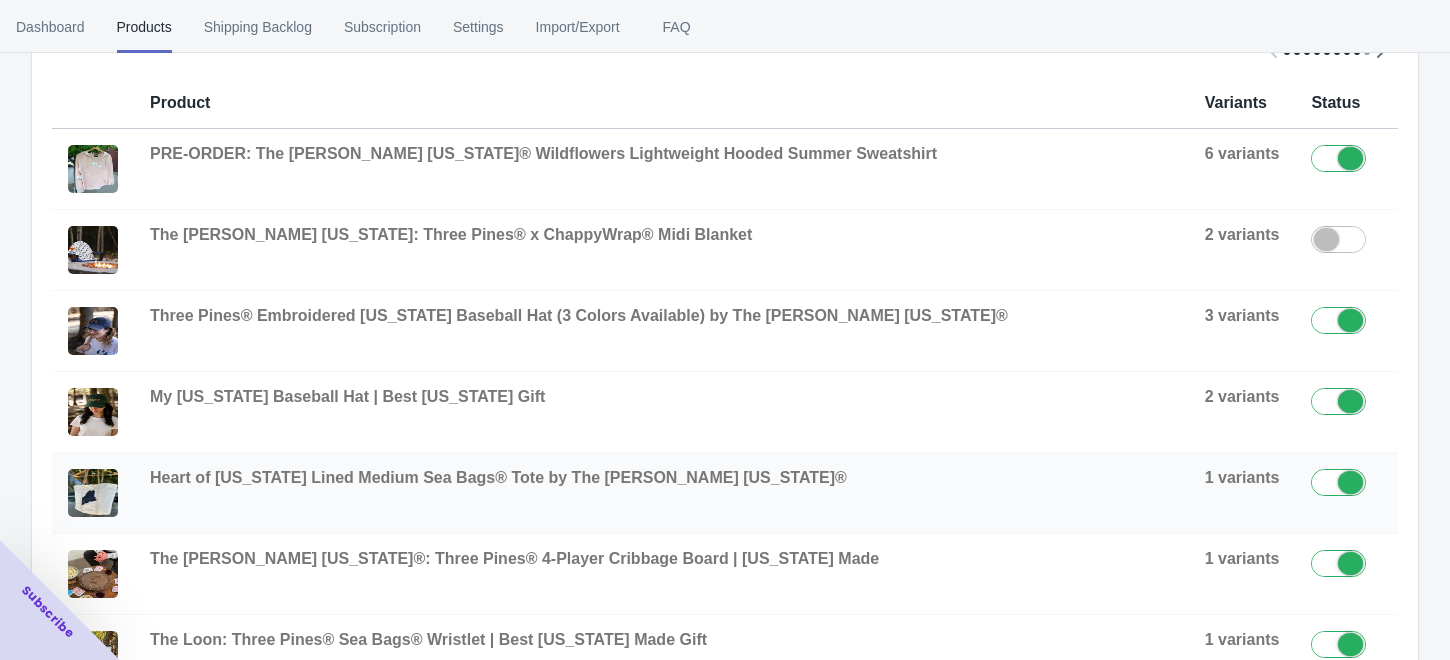click at bounding box center (1343, 481) 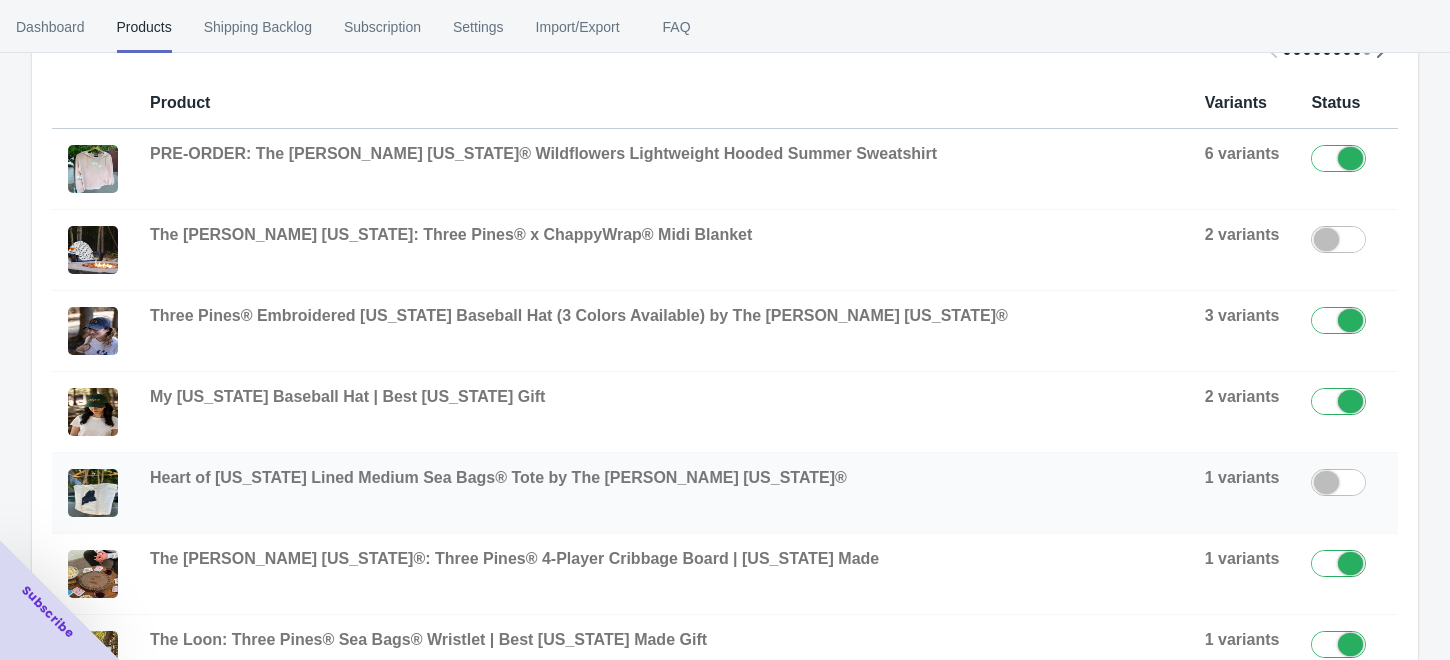 checkbox on "false" 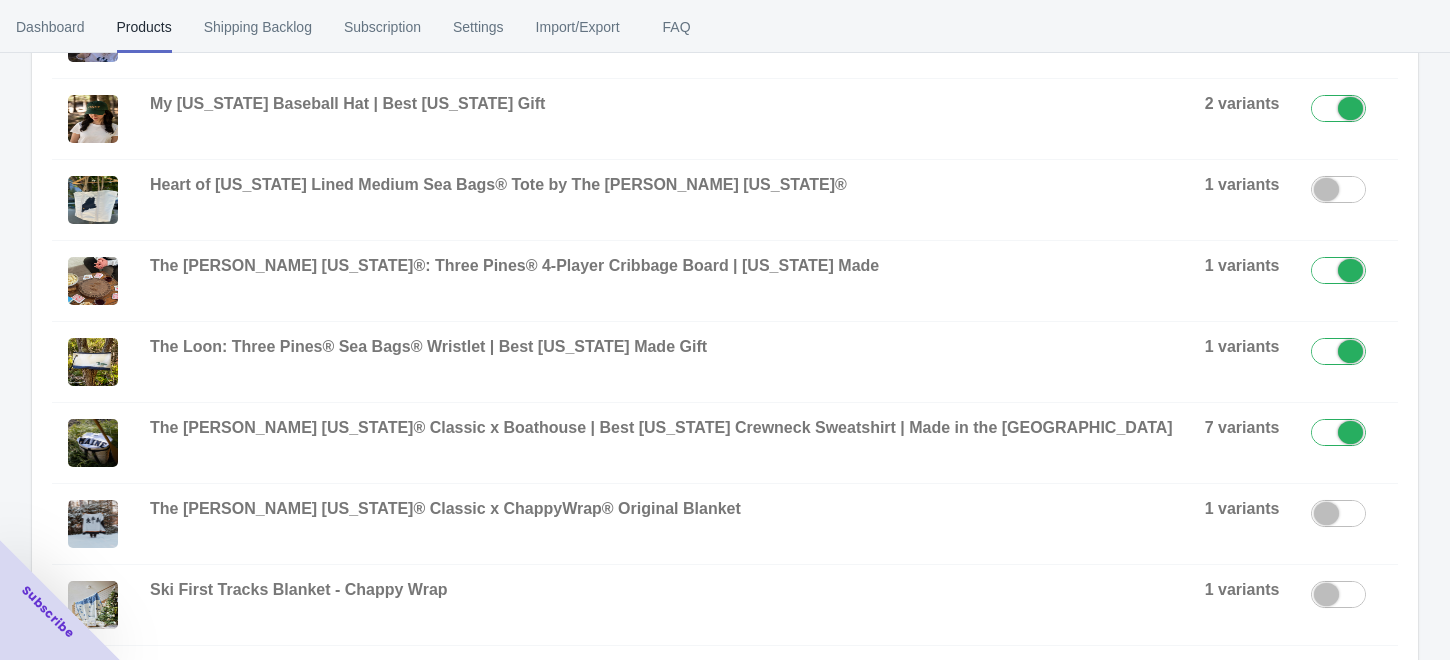 scroll, scrollTop: 737, scrollLeft: 0, axis: vertical 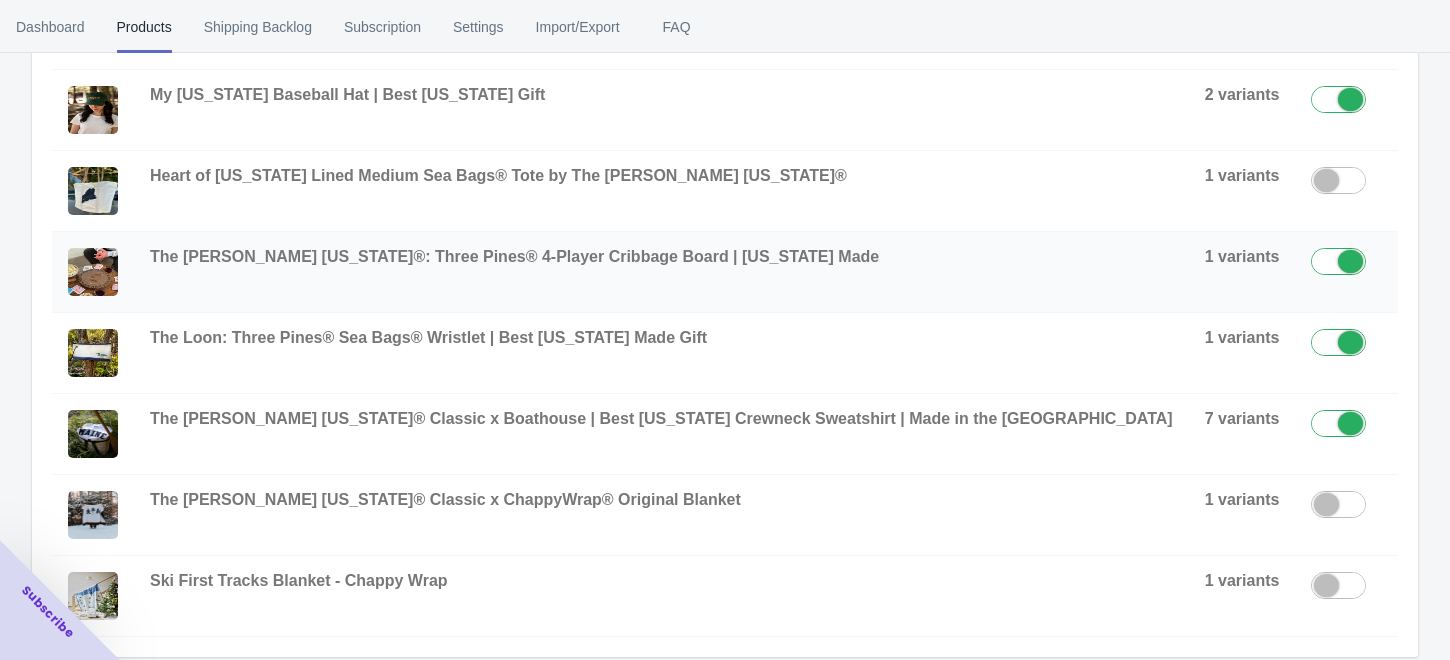 click at bounding box center (1343, 260) 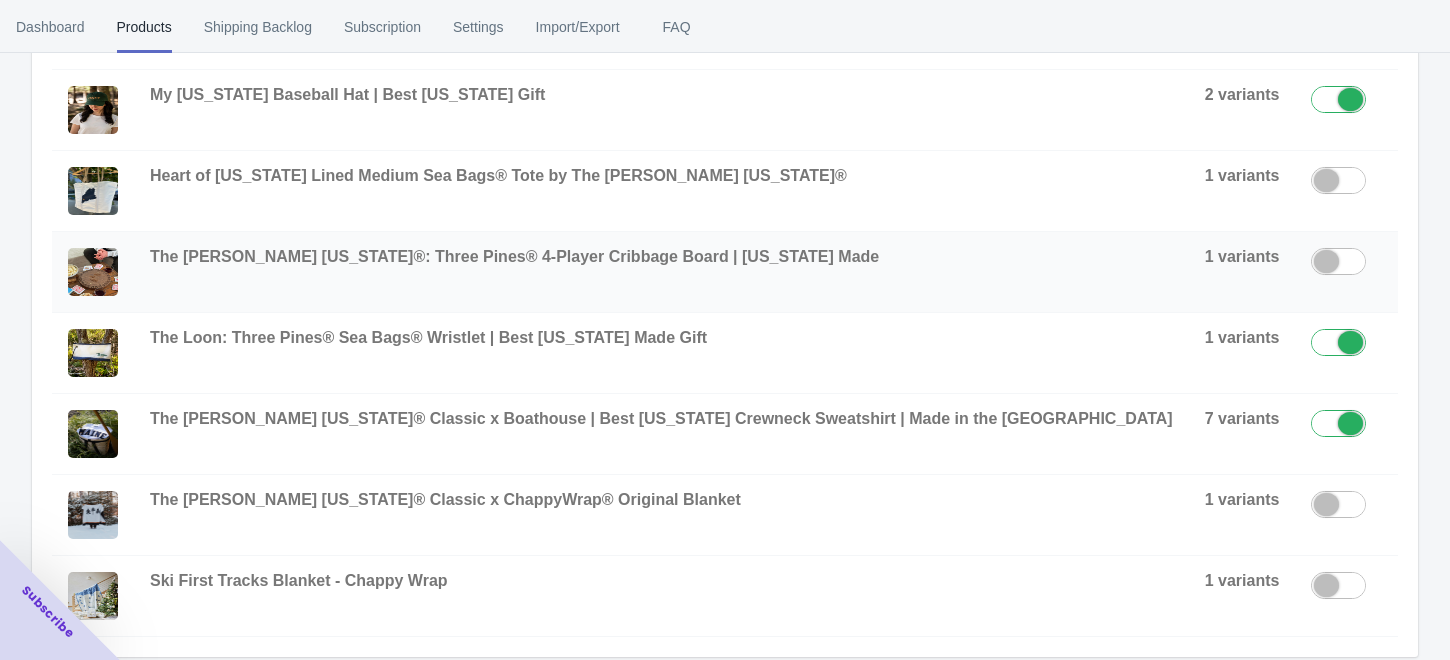 checkbox on "false" 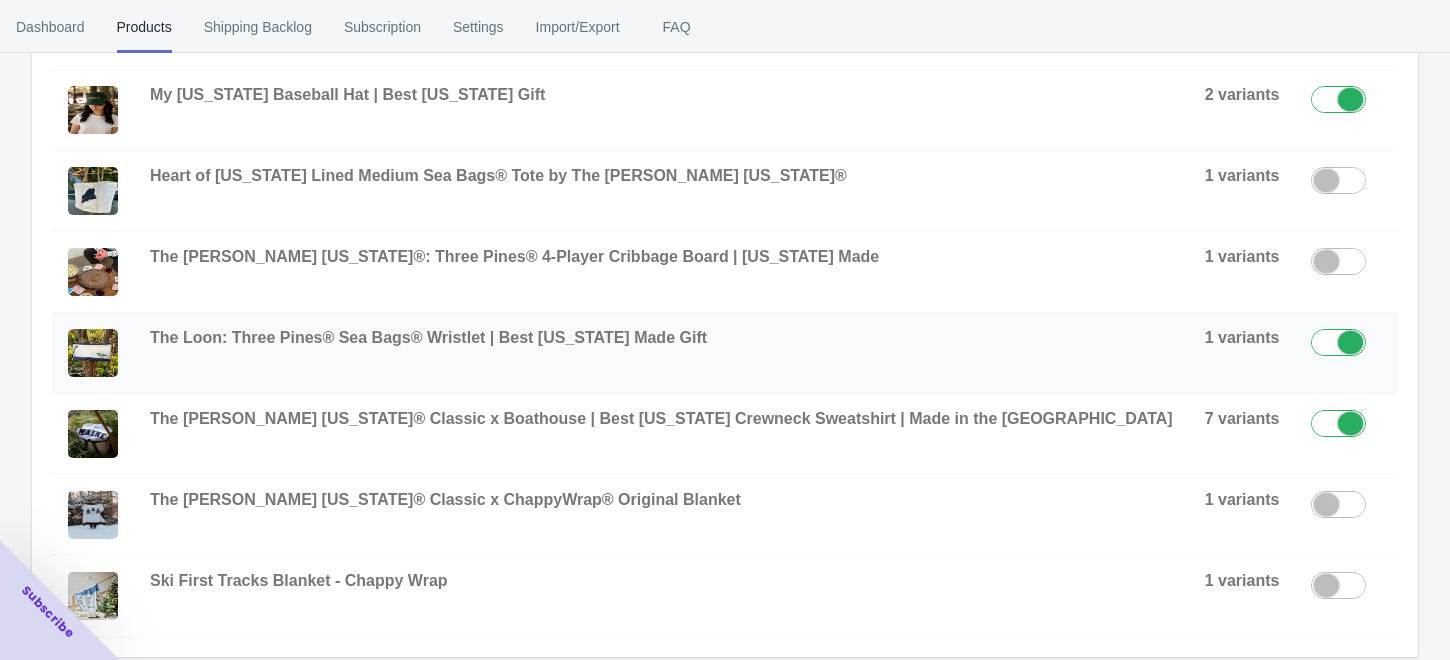 click at bounding box center (1343, 341) 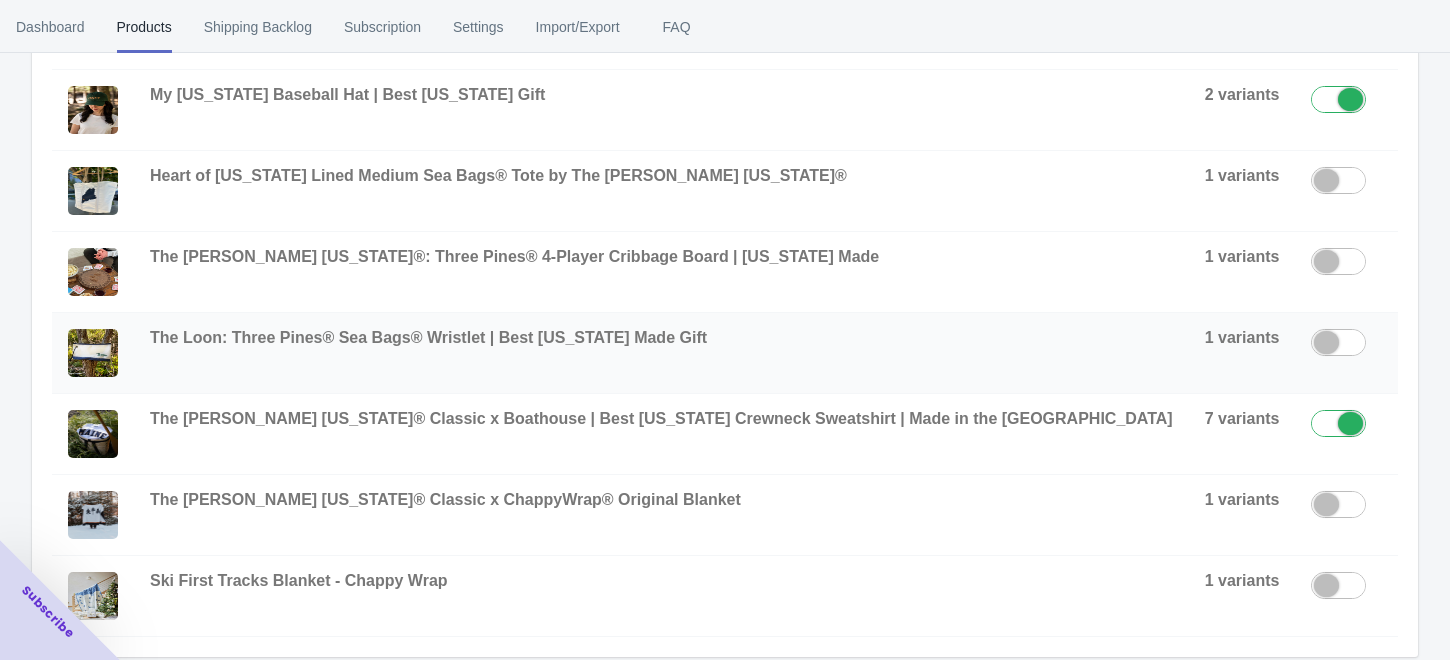 checkbox on "false" 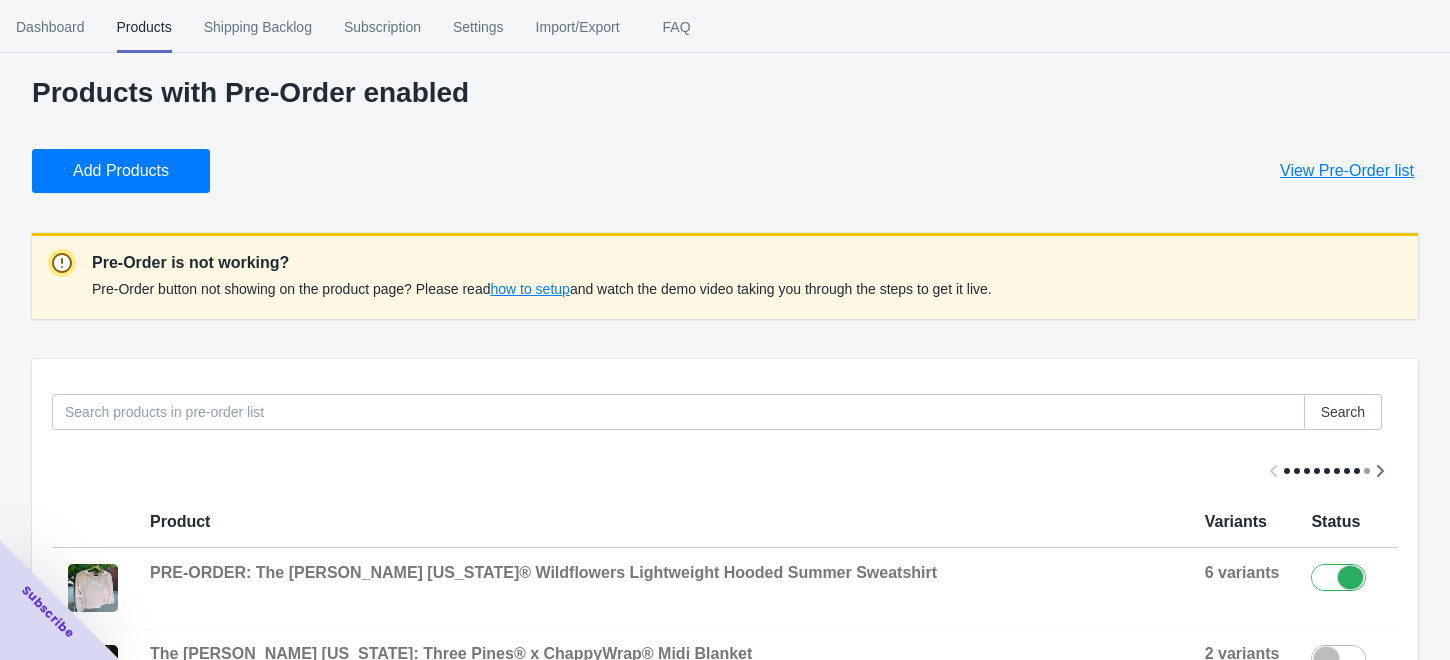 scroll, scrollTop: 0, scrollLeft: 0, axis: both 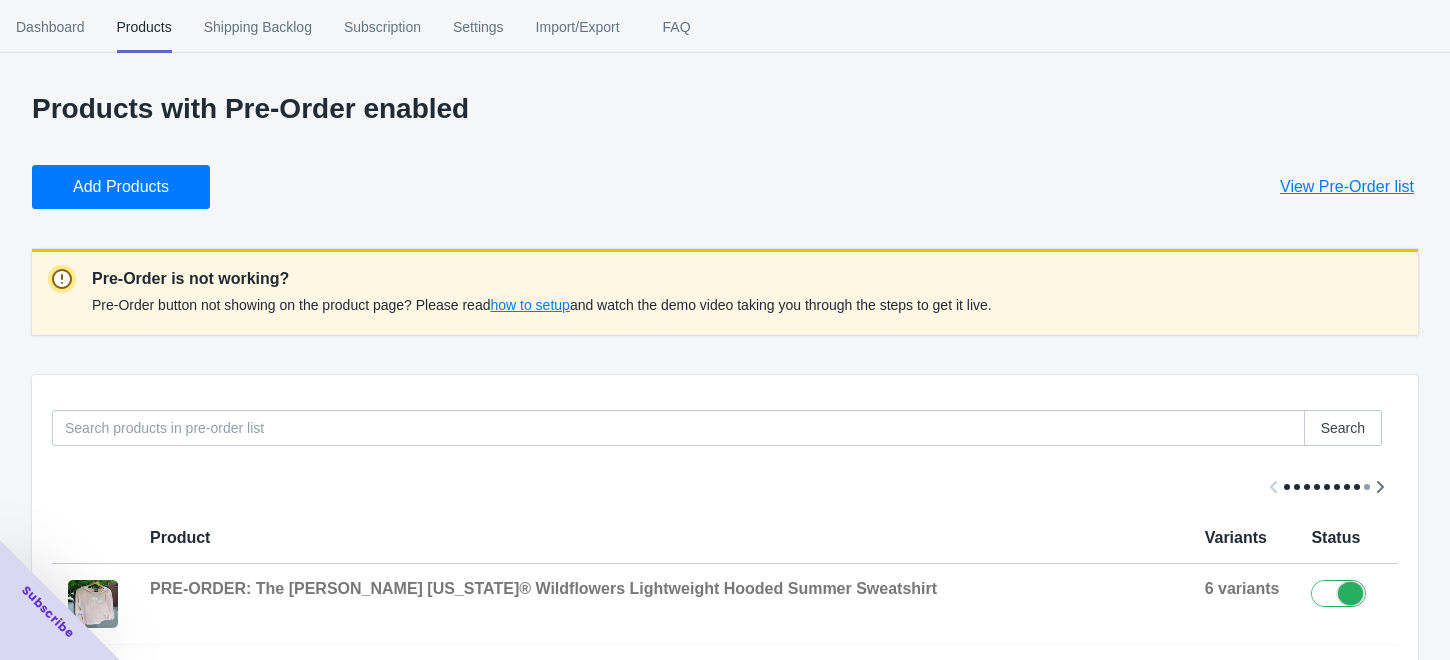 click on "Add Products" at bounding box center [121, 187] 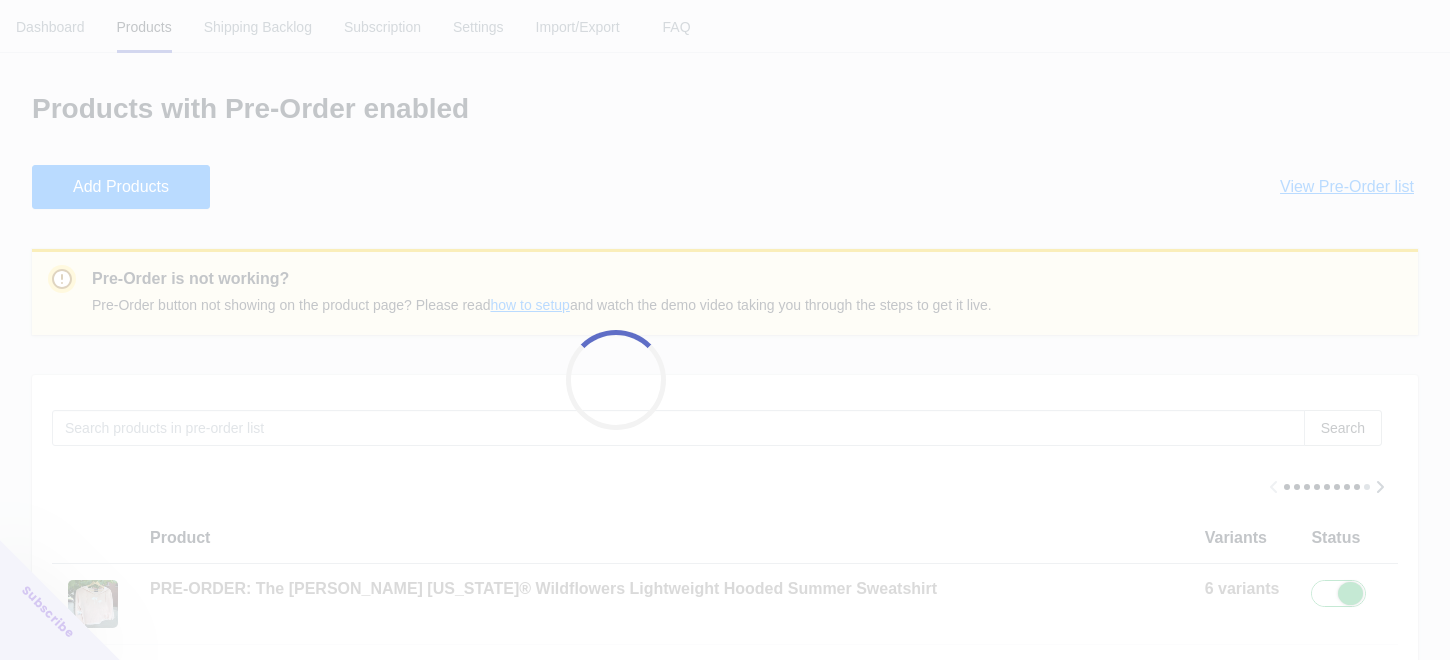 checkbox on "true" 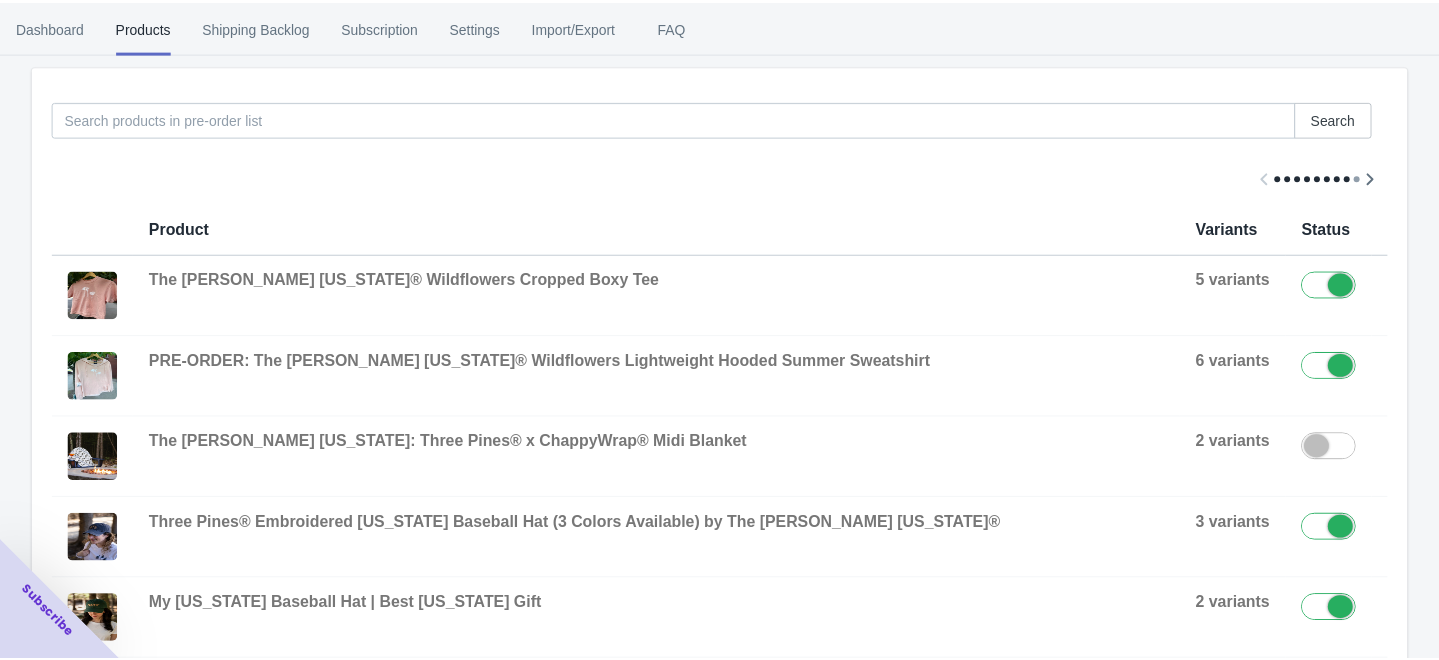 scroll, scrollTop: 310, scrollLeft: 0, axis: vertical 